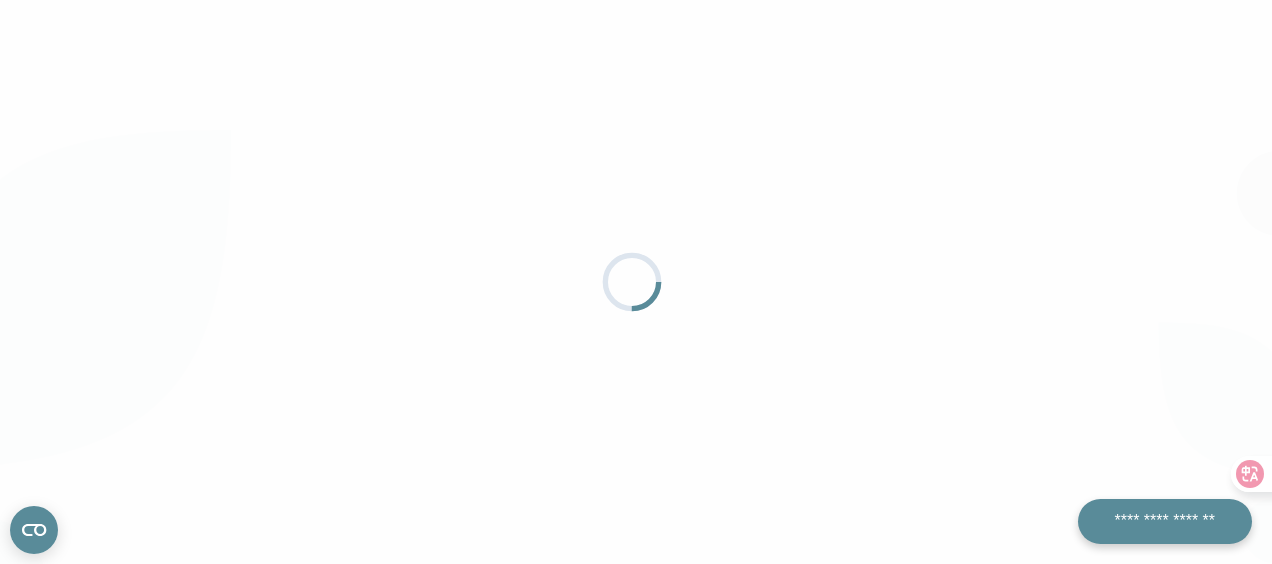 scroll, scrollTop: 0, scrollLeft: 0, axis: both 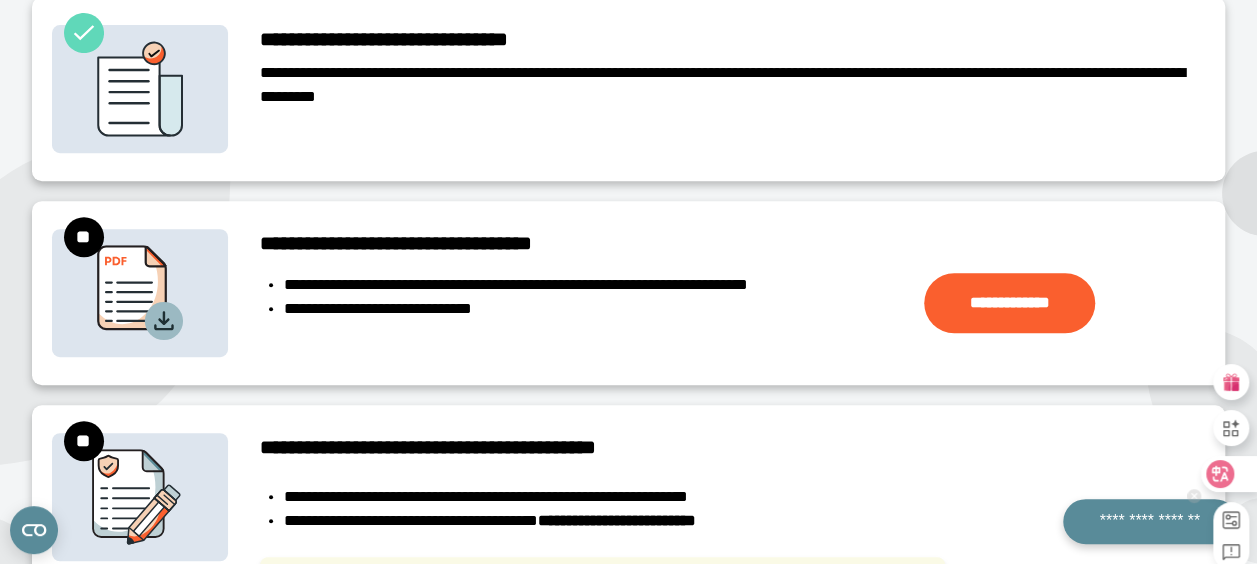 click at bounding box center [1228, 474] 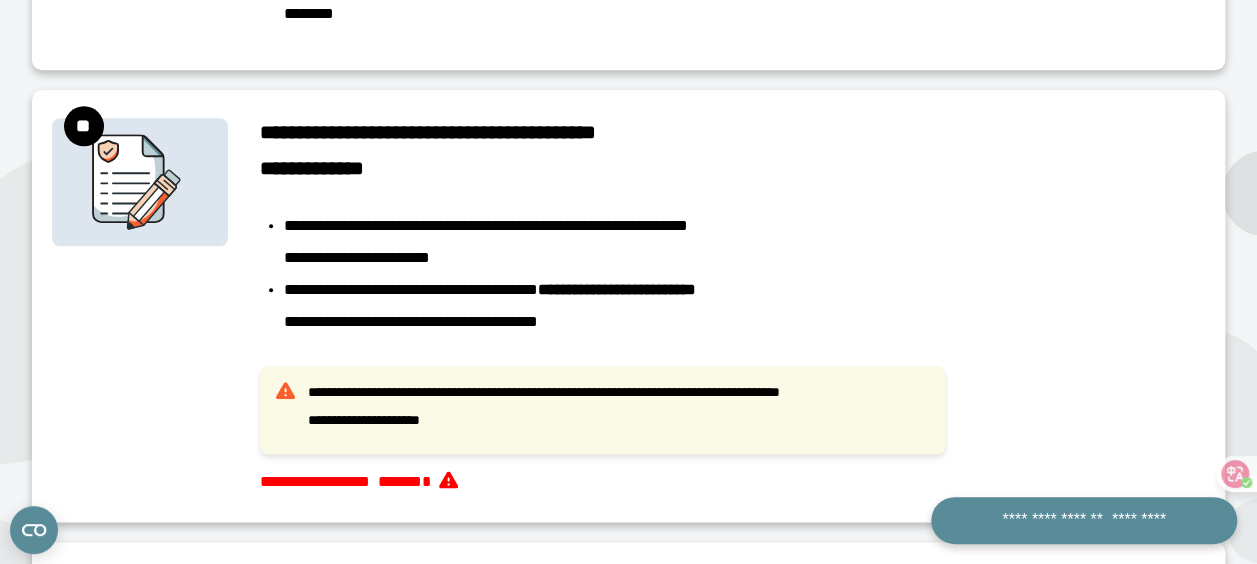 scroll, scrollTop: 780, scrollLeft: 0, axis: vertical 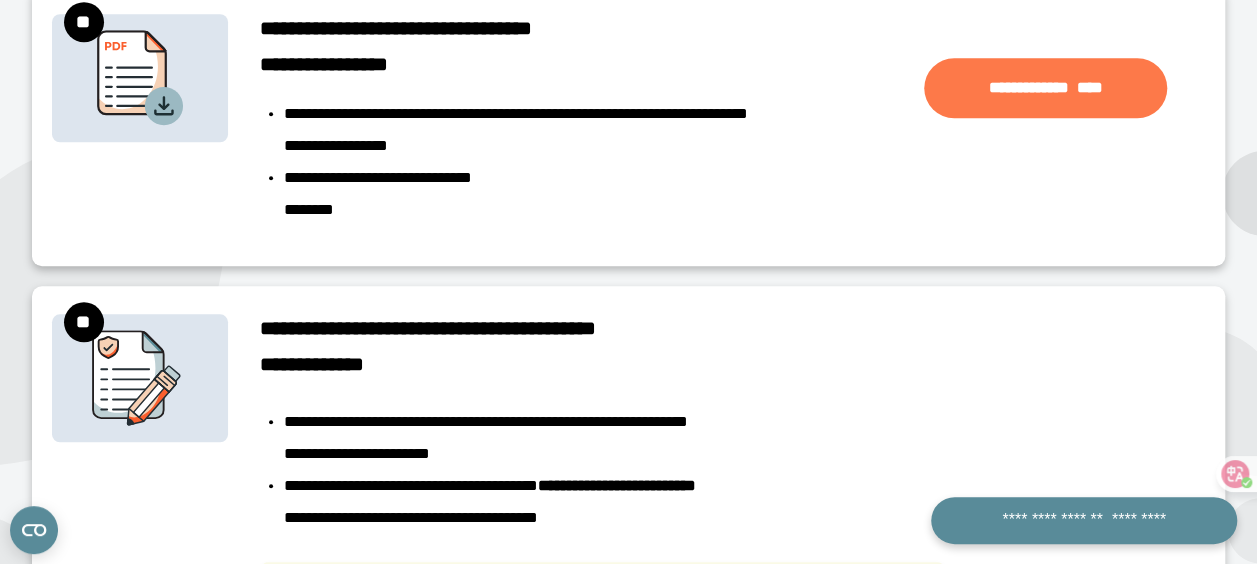 click on "**********" at bounding box center [1045, 88] 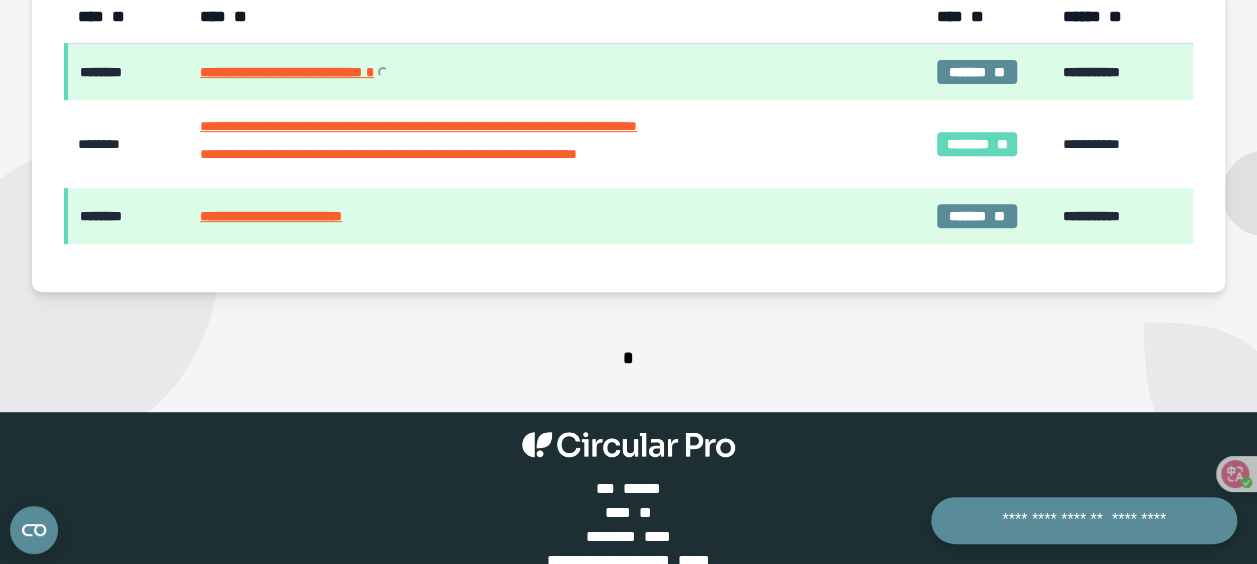 scroll, scrollTop: 278, scrollLeft: 0, axis: vertical 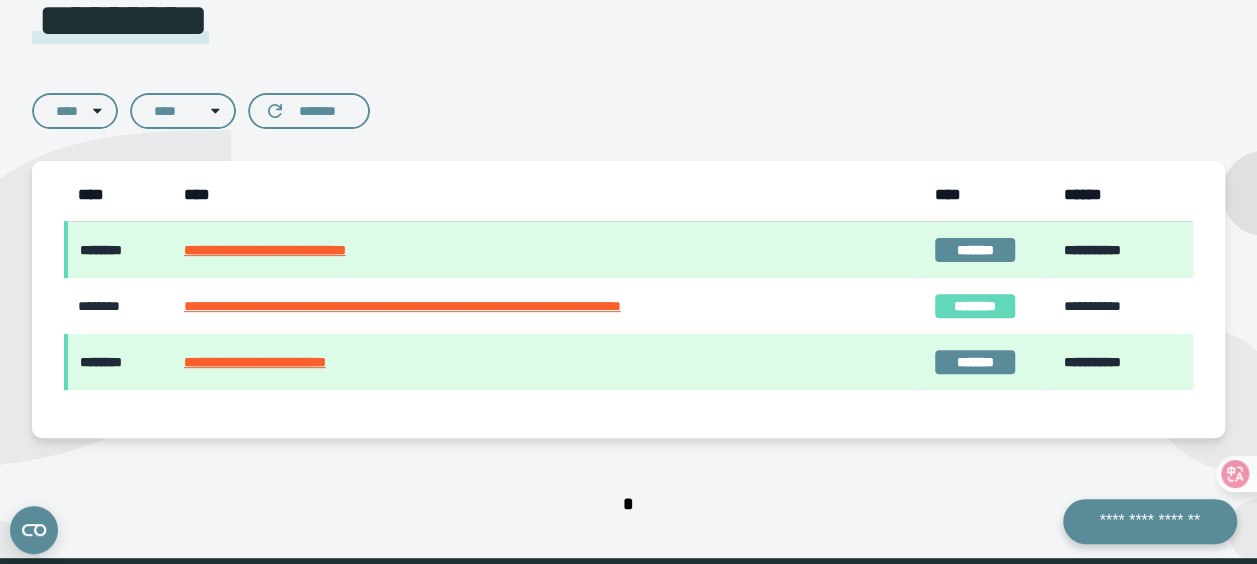 click on "**********" at bounding box center (547, 306) 